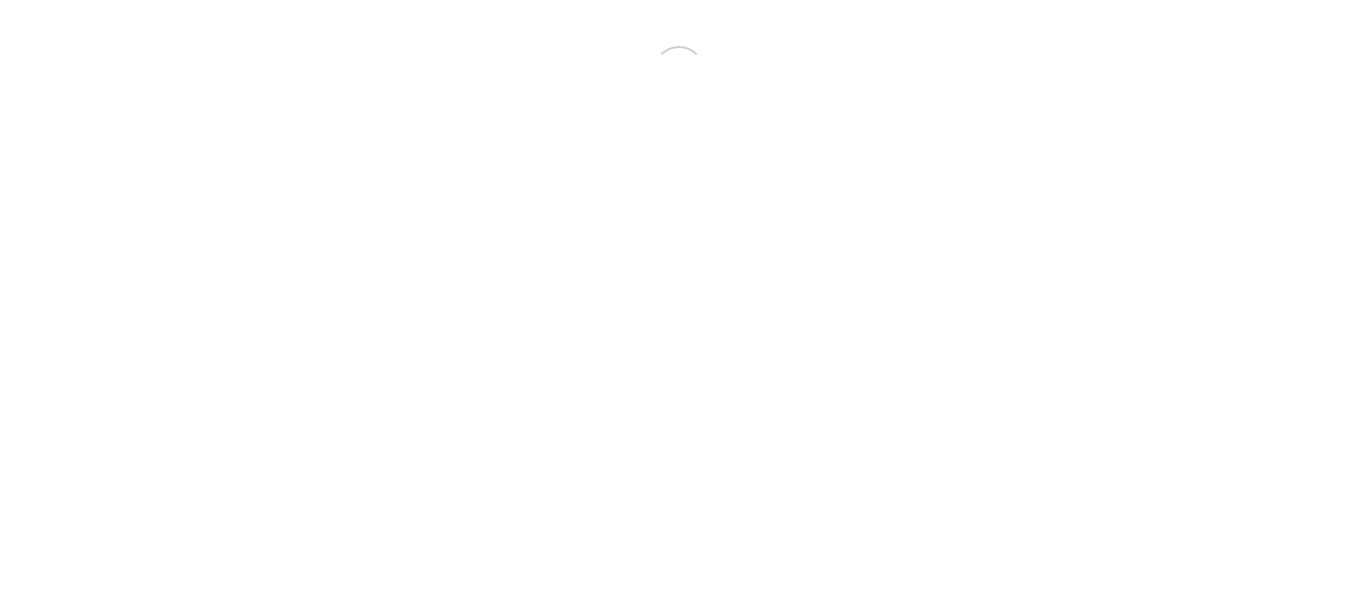 scroll, scrollTop: 0, scrollLeft: 0, axis: both 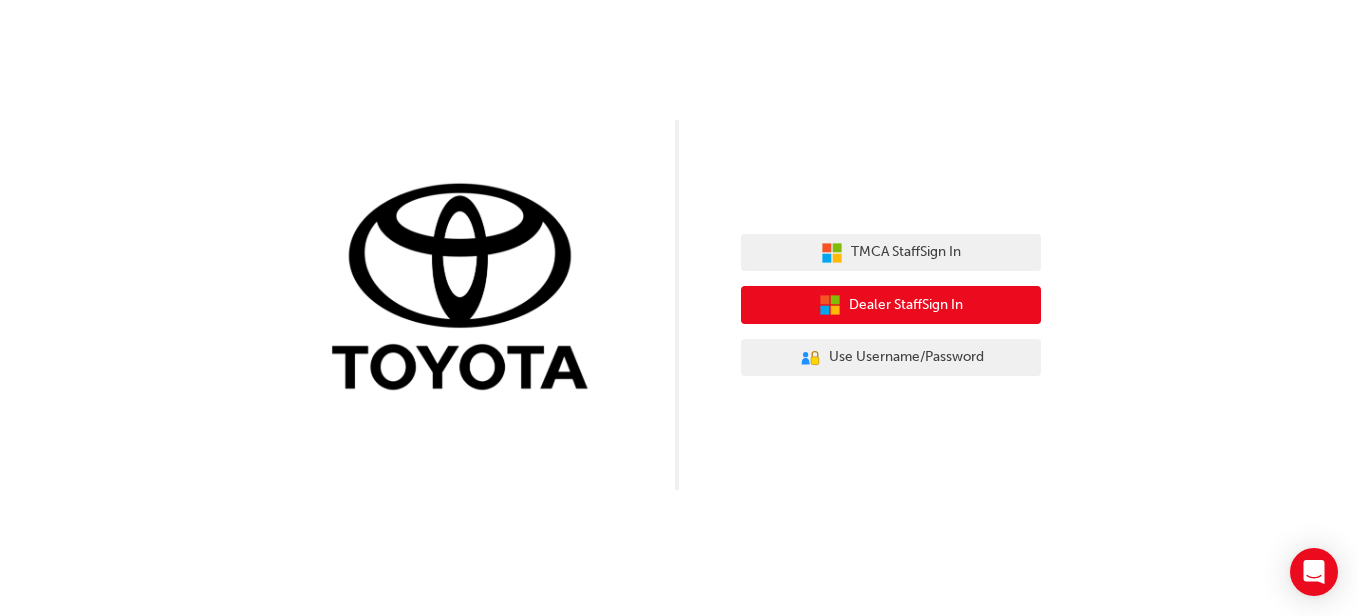 click on "Dealer Staff  Sign In" at bounding box center (906, 305) 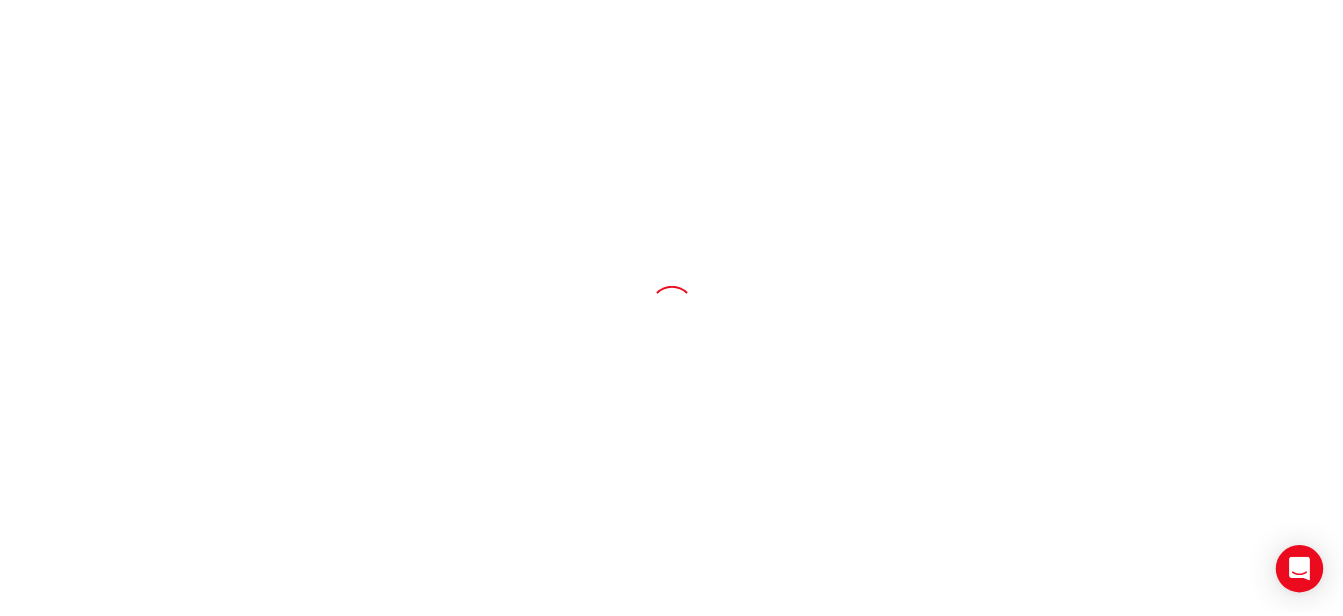 scroll, scrollTop: 0, scrollLeft: 0, axis: both 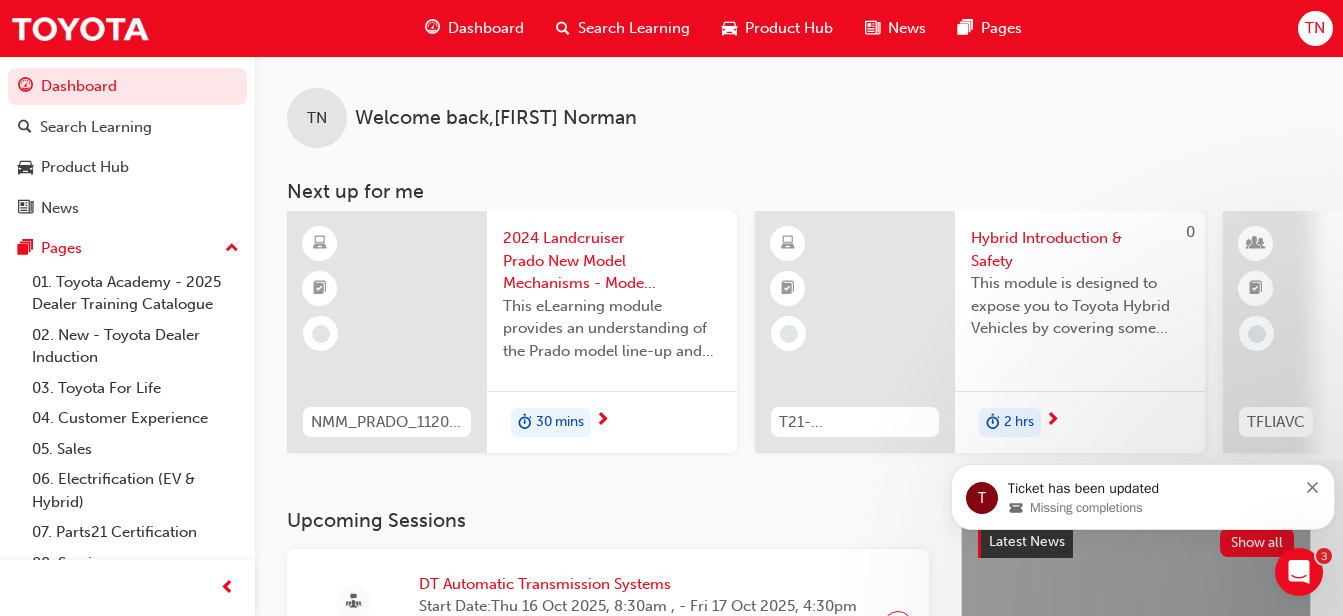 click on "Dashboard" at bounding box center [486, 28] 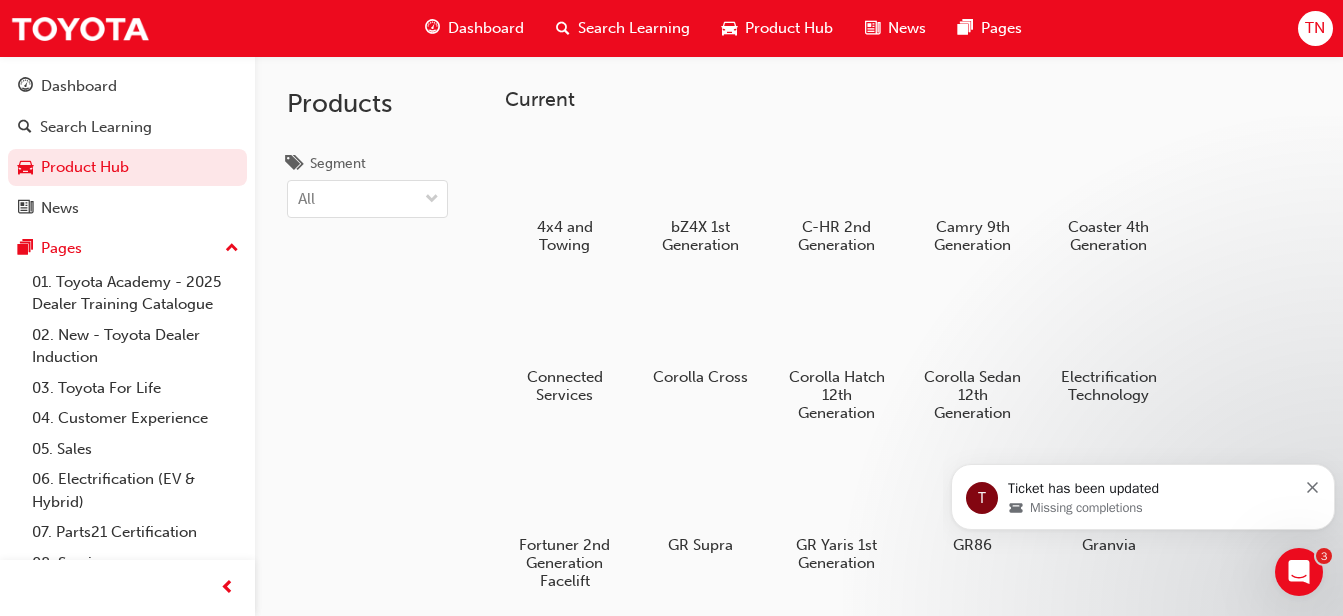 click on "Dashboard" at bounding box center [486, 28] 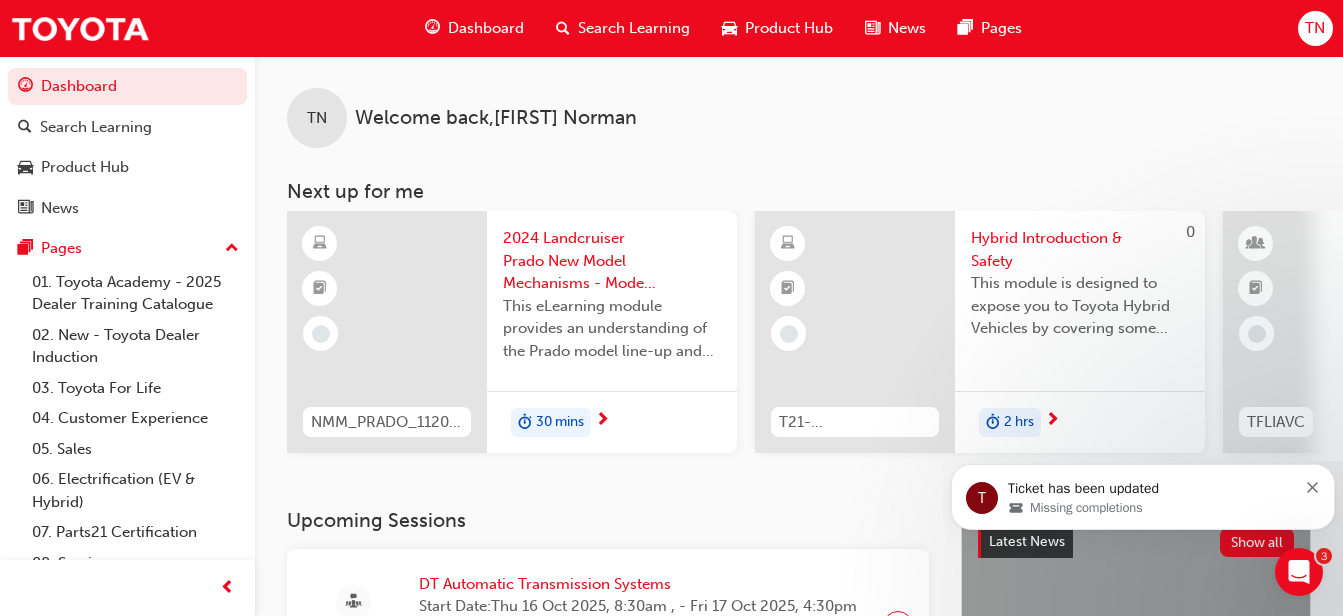 drag, startPoint x: 645, startPoint y: 504, endPoint x: 673, endPoint y: 504, distance: 28 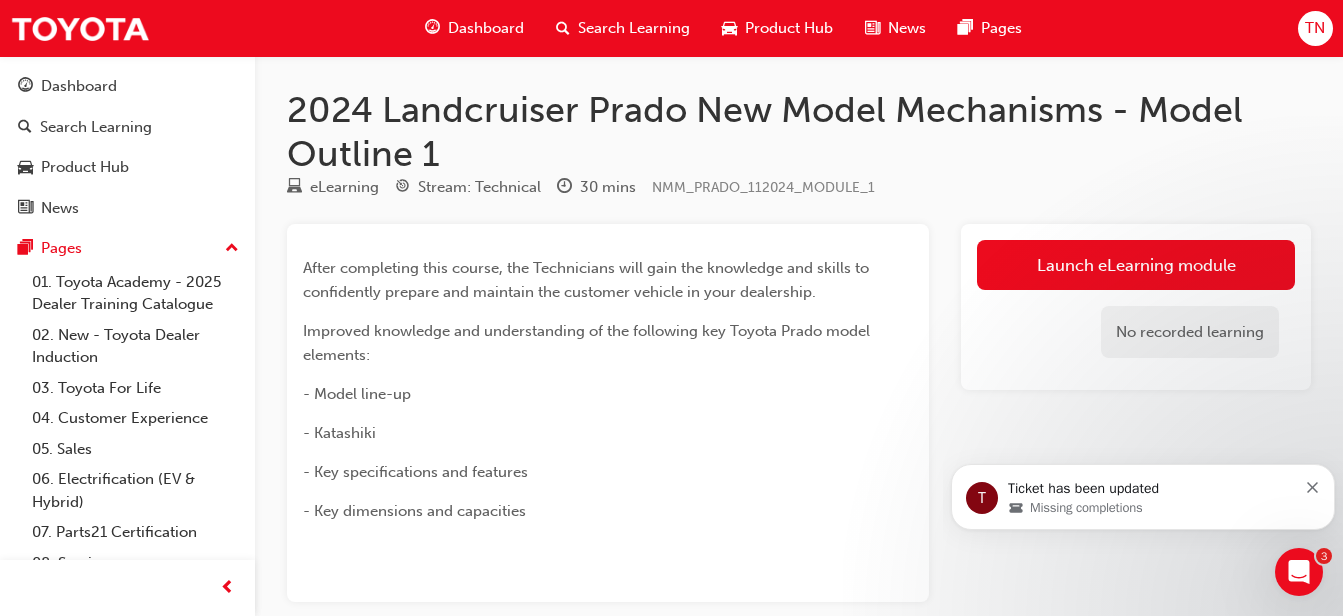 click on "Launch eLearning module" at bounding box center [1136, 265] 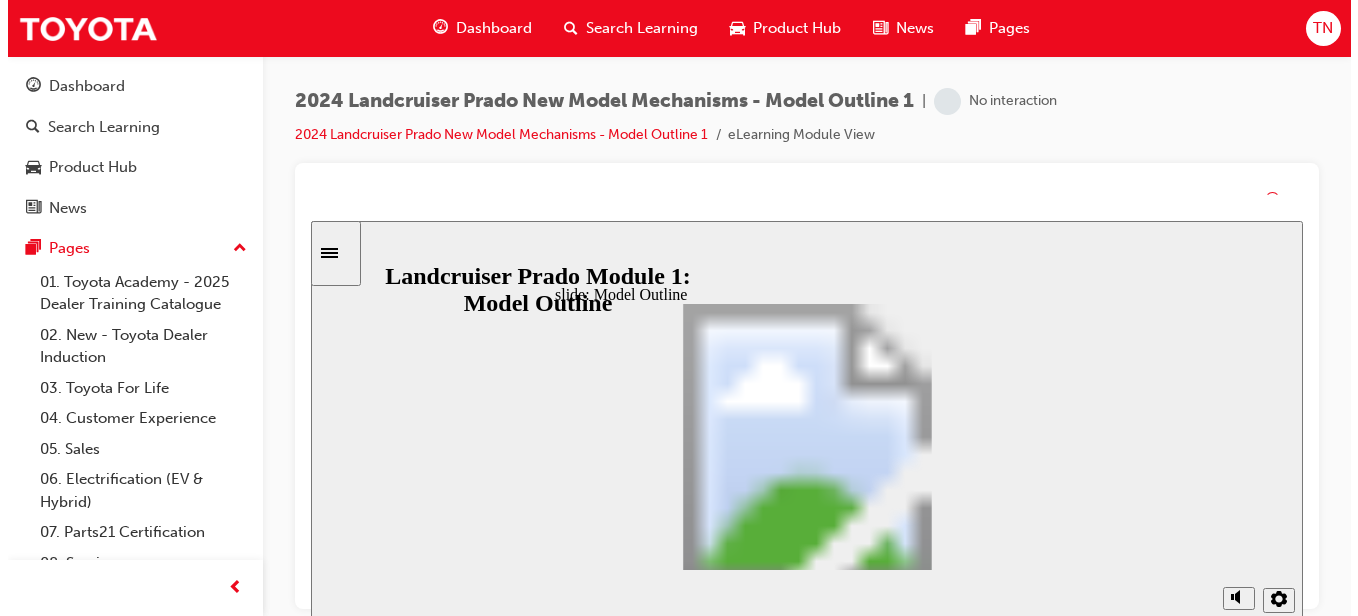 scroll, scrollTop: 0, scrollLeft: 0, axis: both 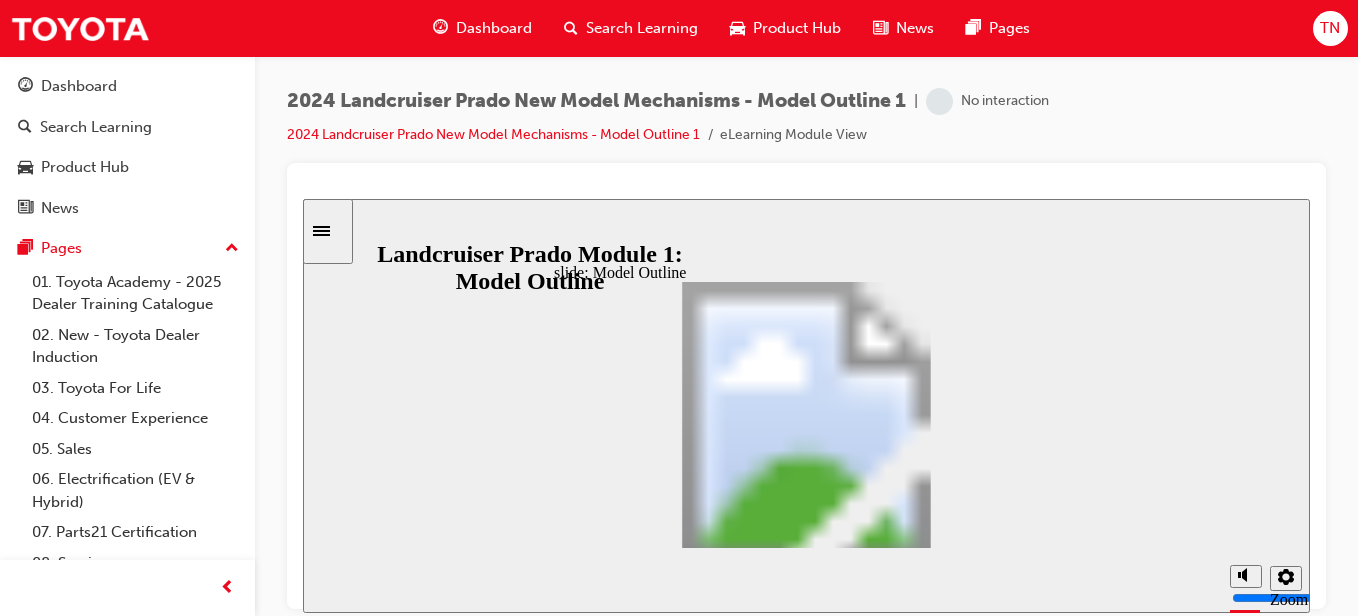 click at bounding box center [806, 386] 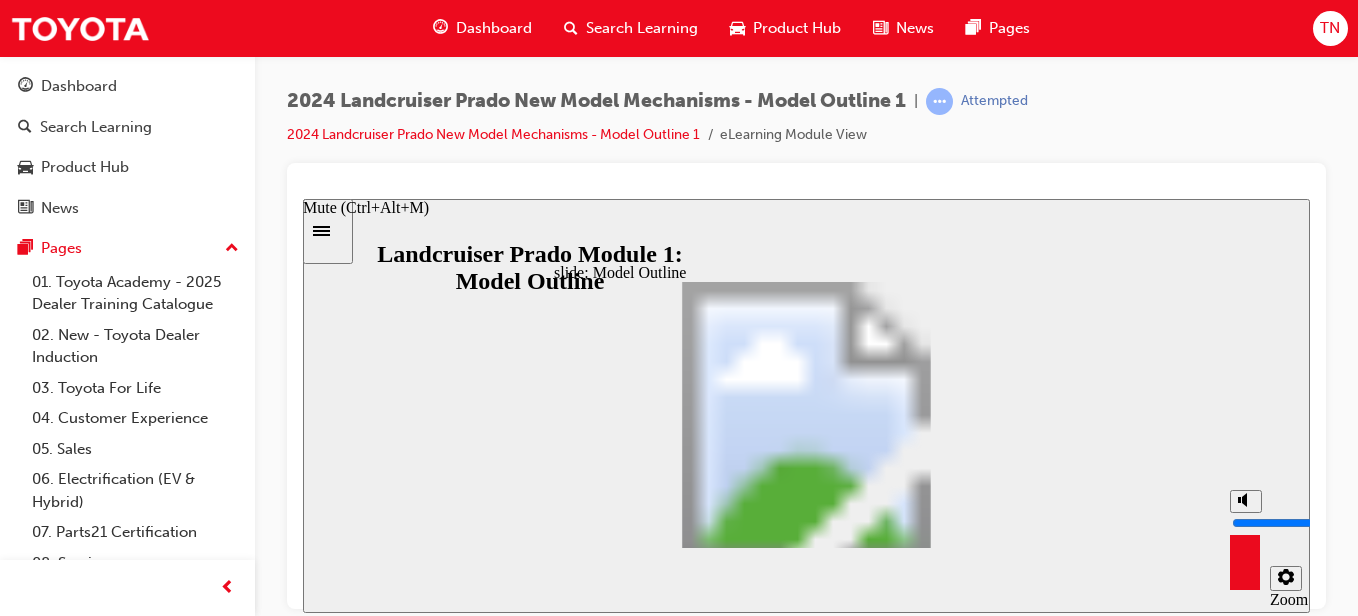 drag, startPoint x: 1246, startPoint y: 497, endPoint x: 1241, endPoint y: 419, distance: 78.160095 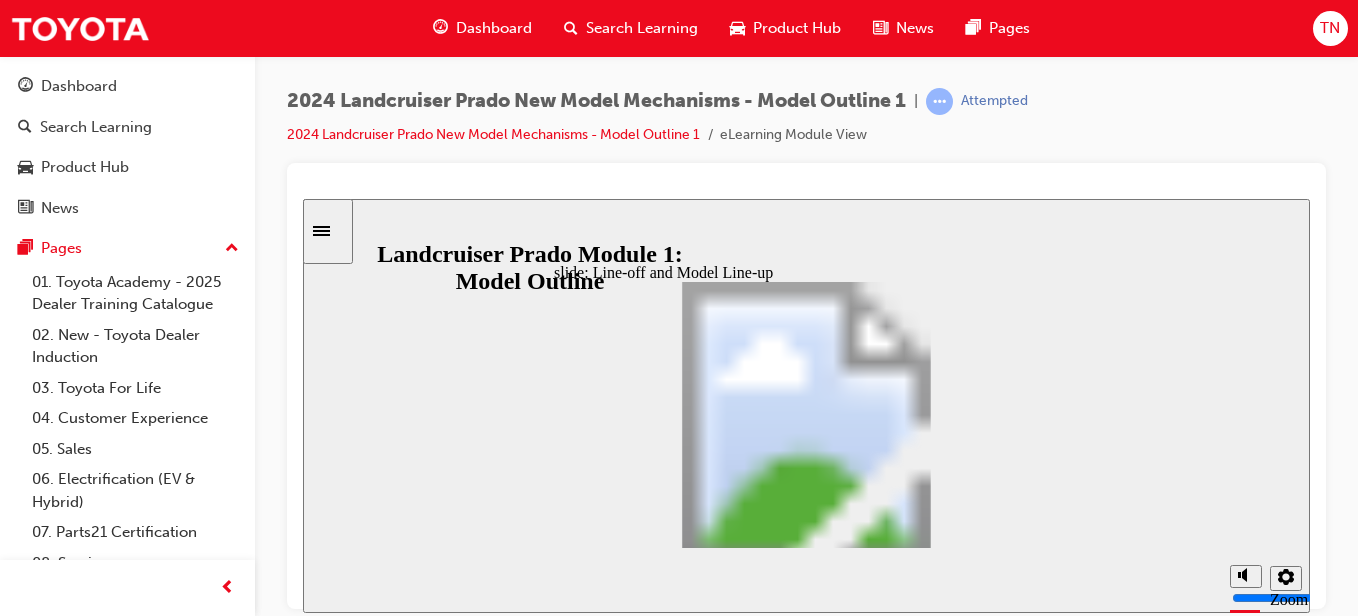 click at bounding box center (806, 1649) 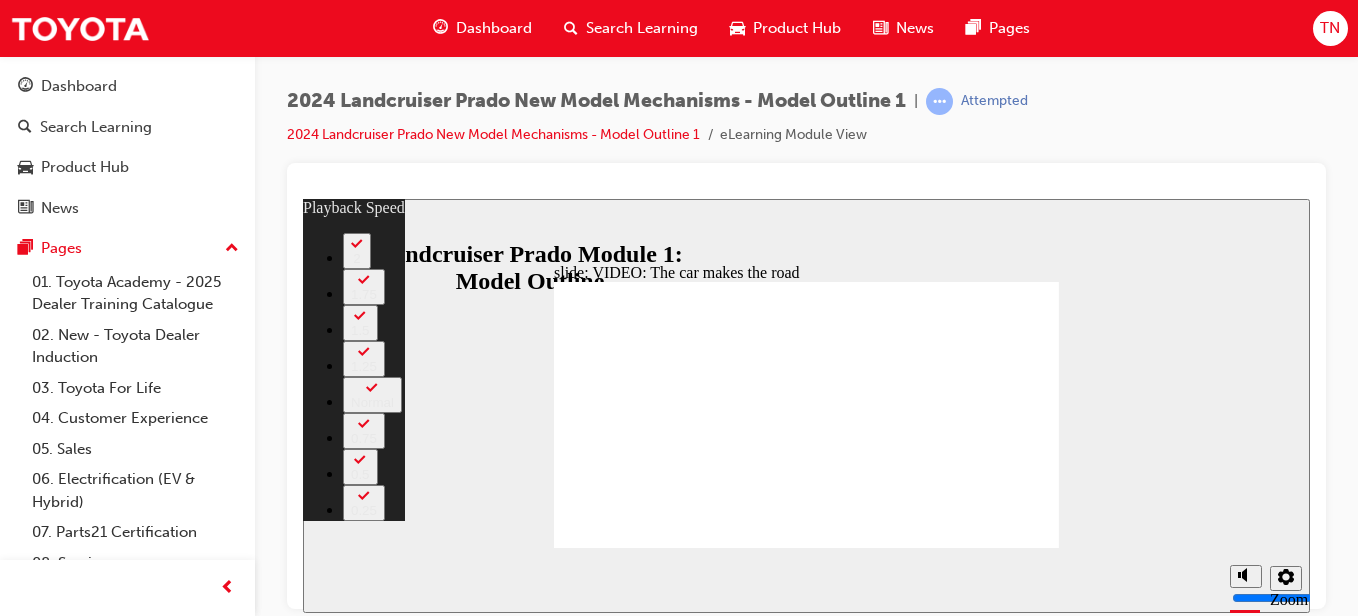 click at bounding box center [595, 2981] 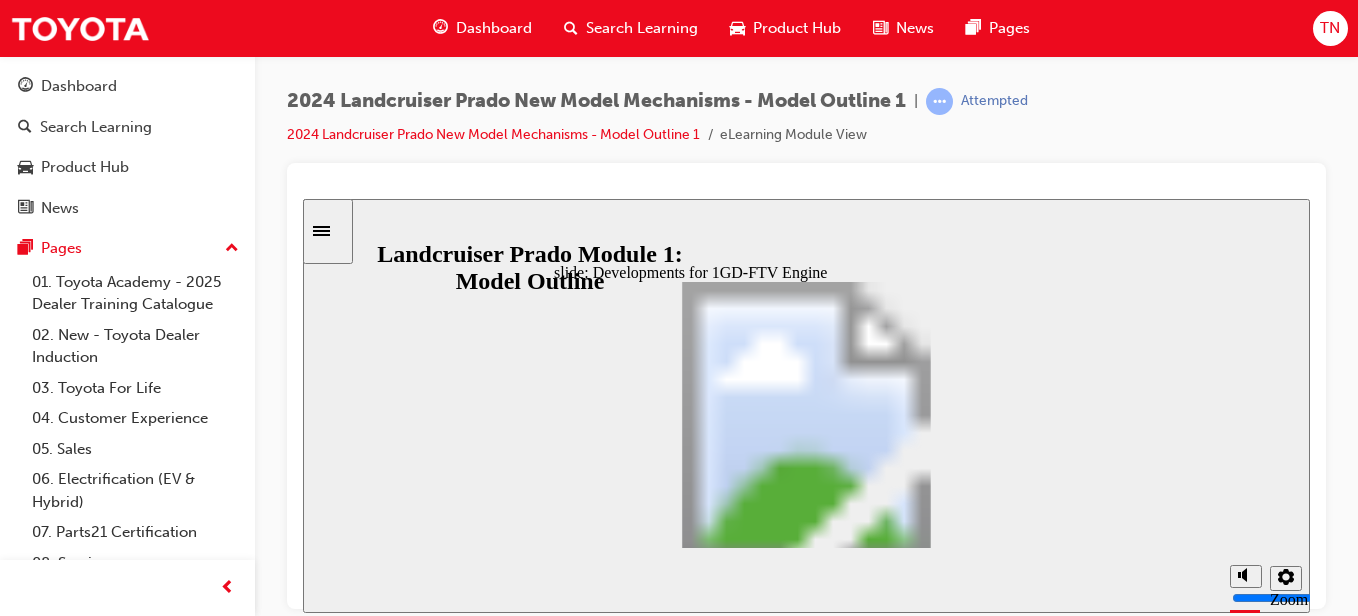 click 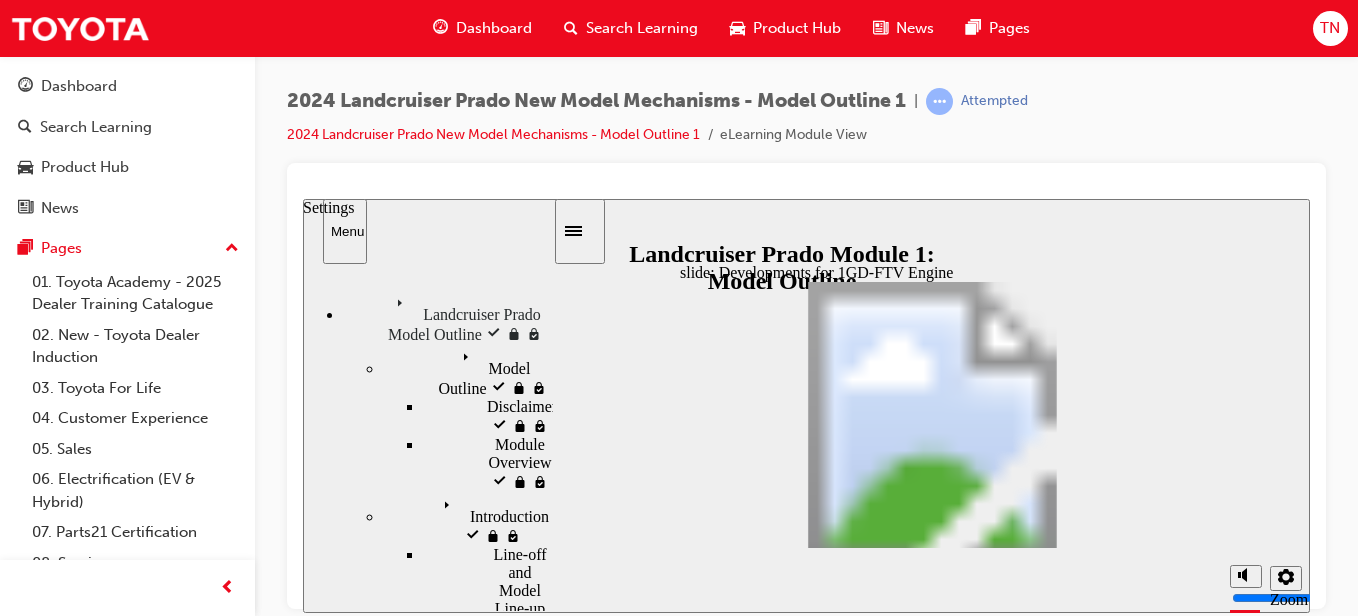 click 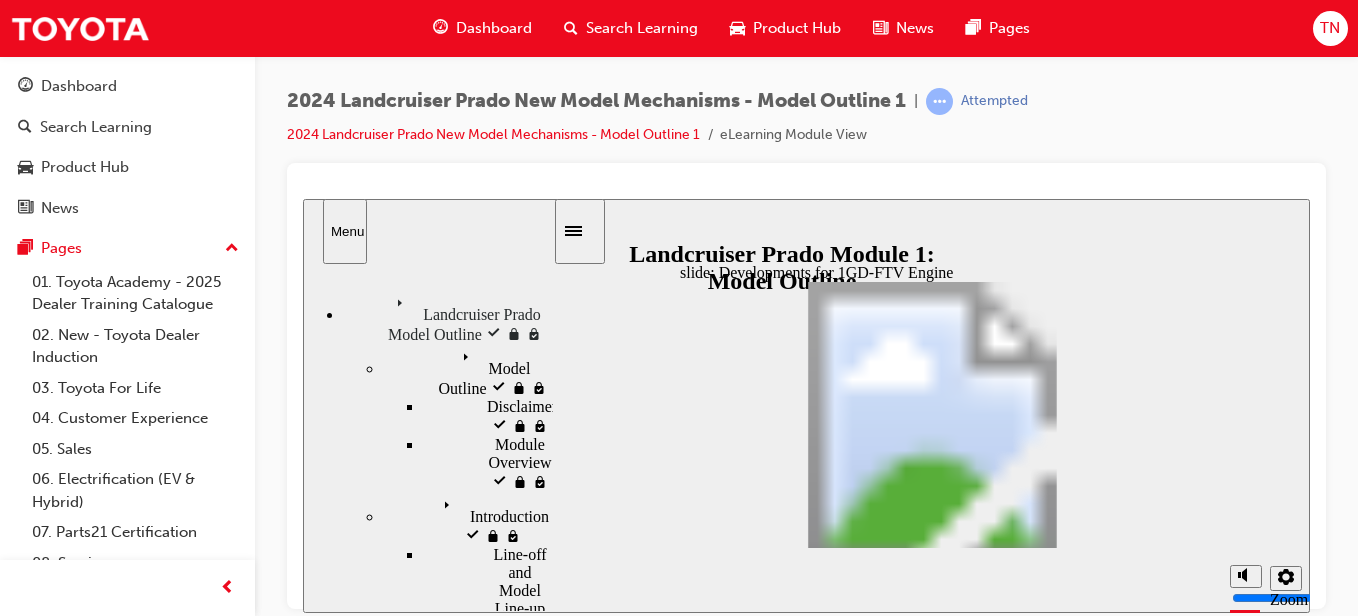 click 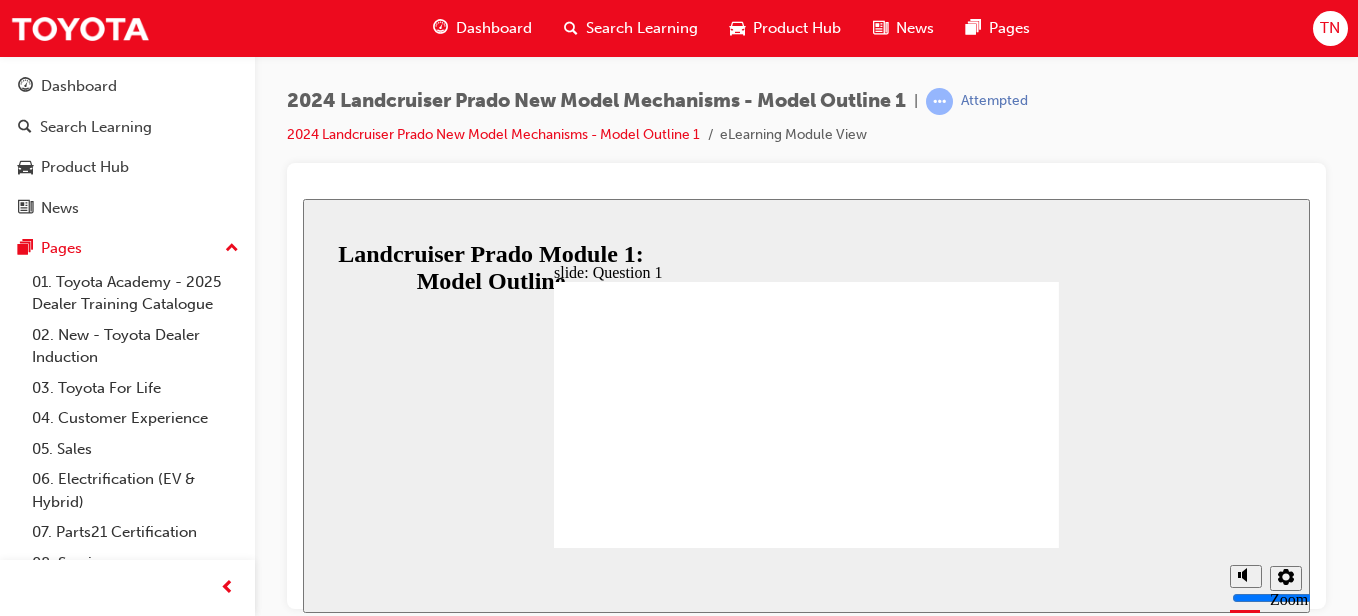 radio on "true" 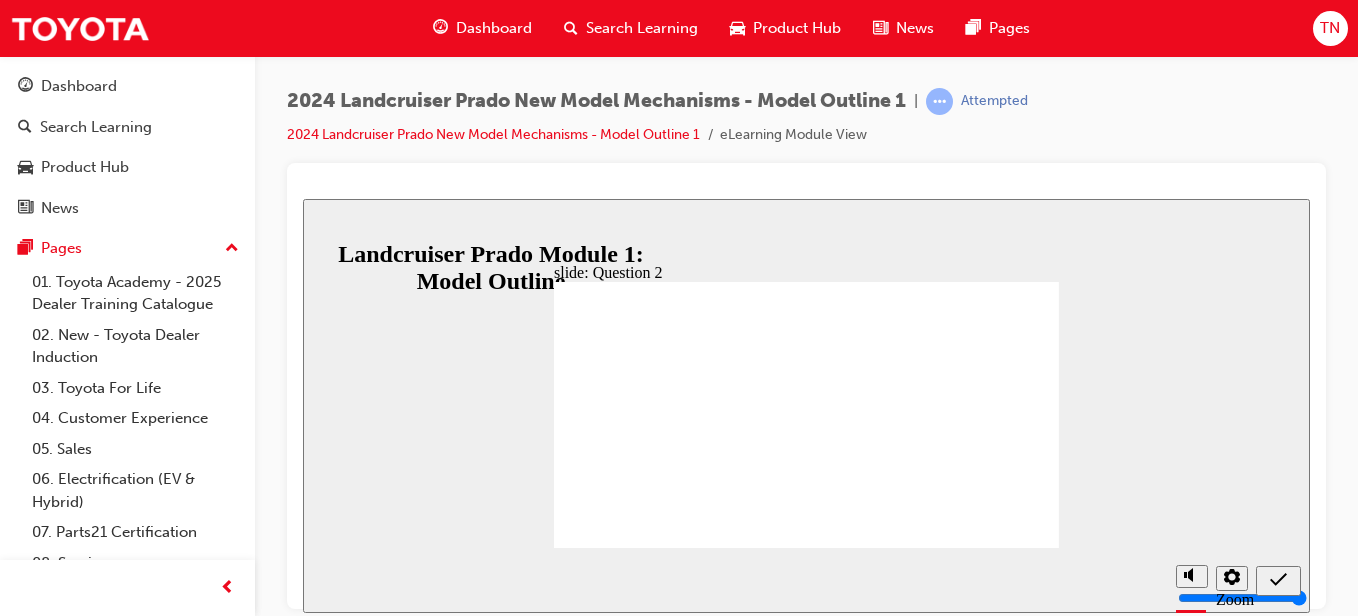radio on "true" 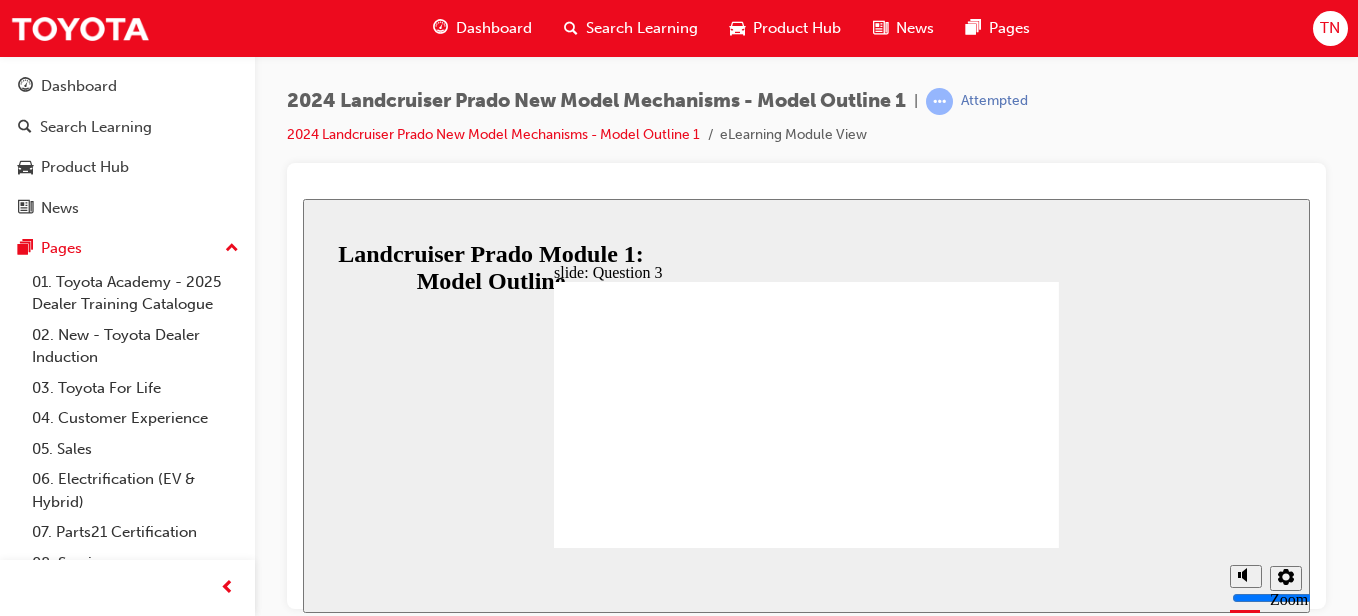 radio on "true" 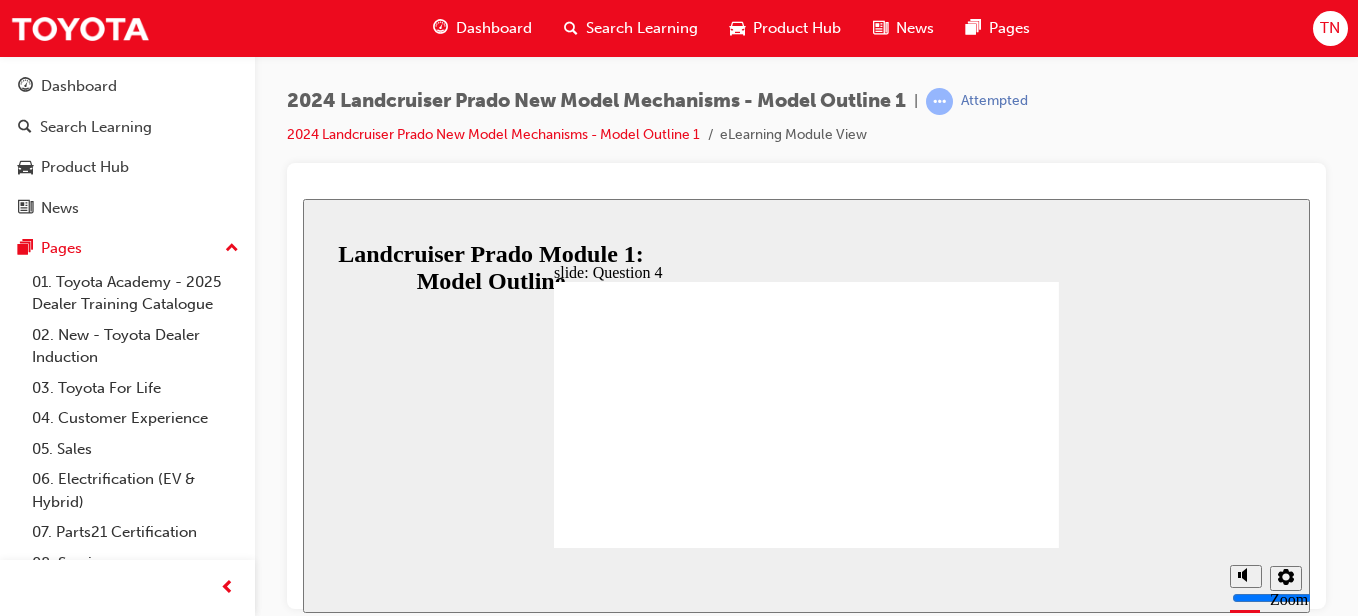 radio on "true" 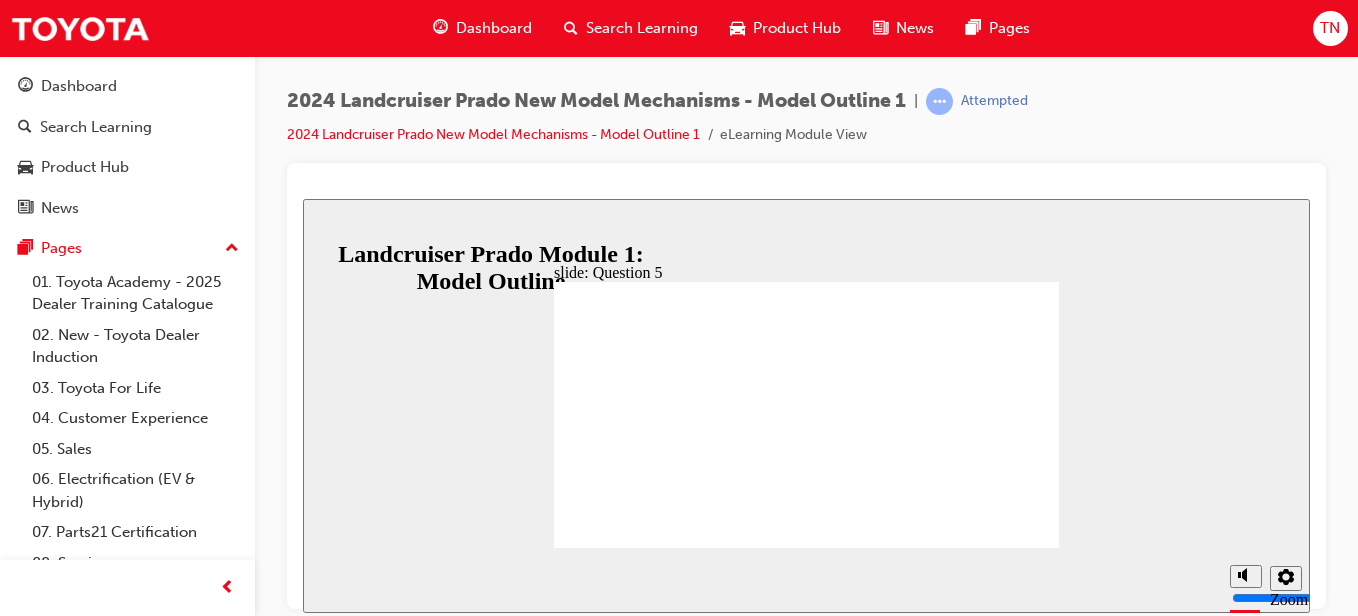 radio on "true" 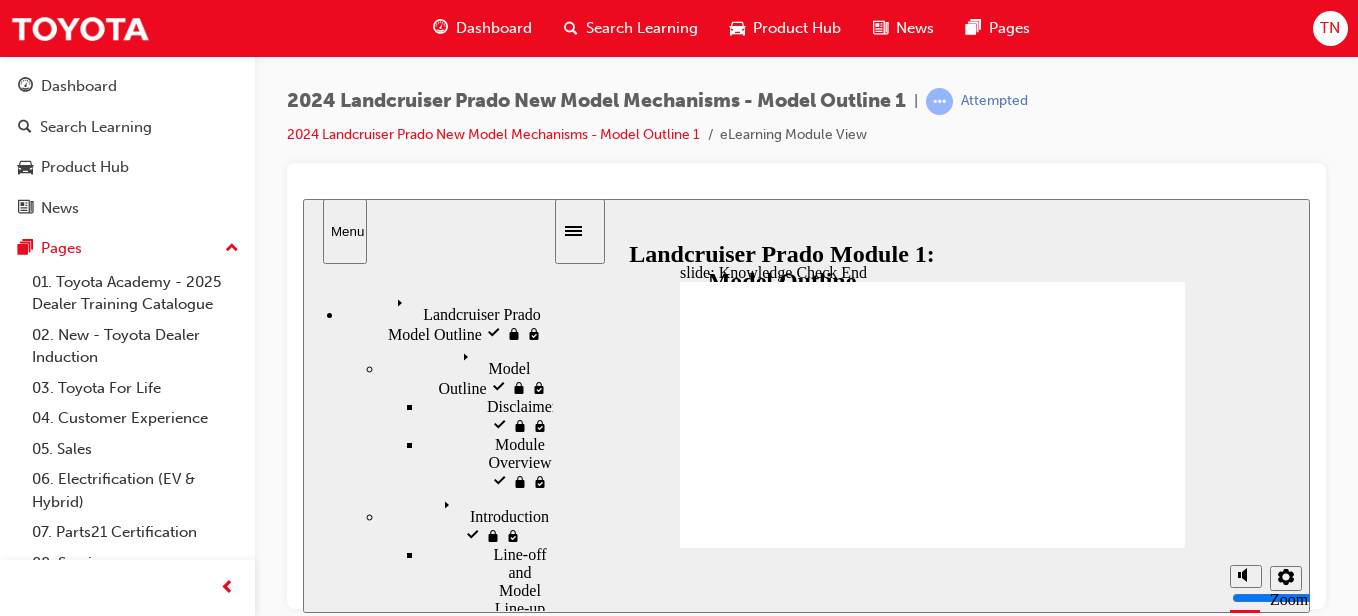 click at bounding box center [932, 1649] 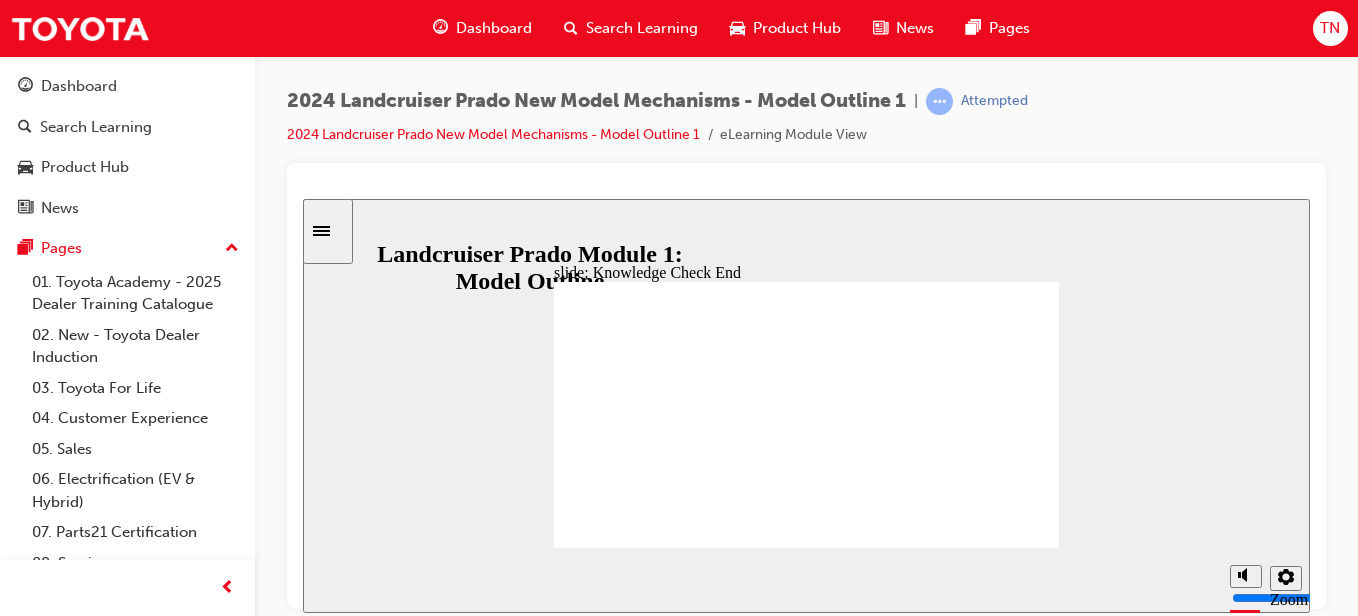 click 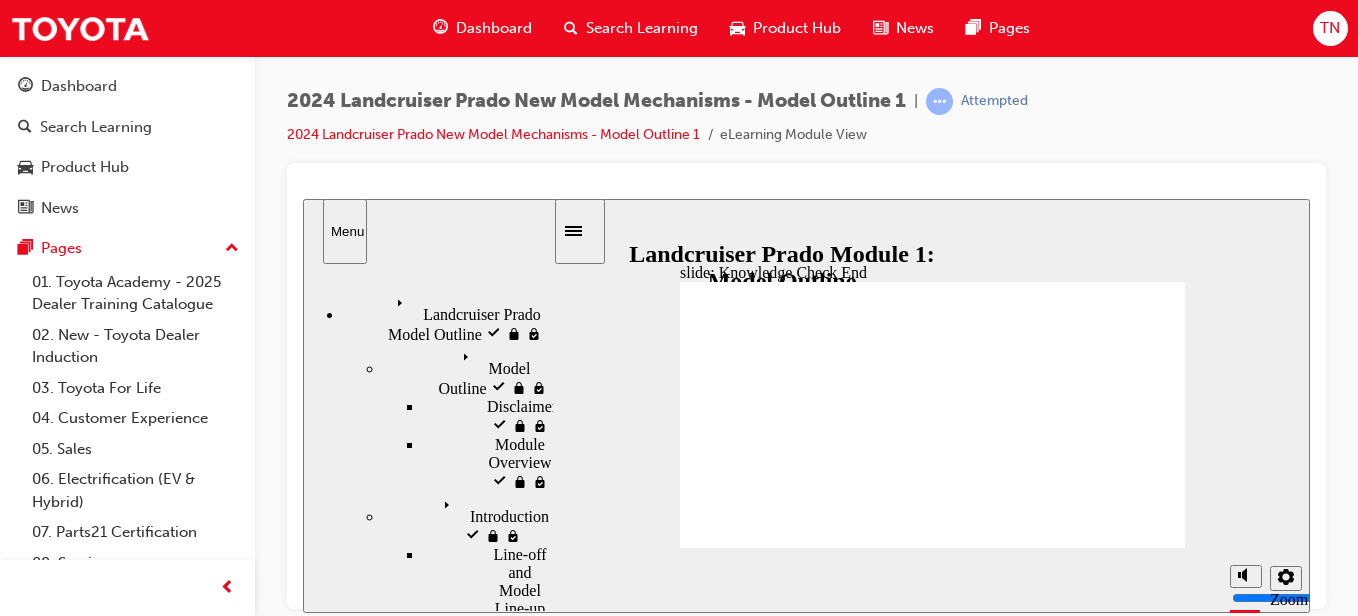 click on "Landcruiser Prado Model Outline visited" at bounding box center [471, 307] 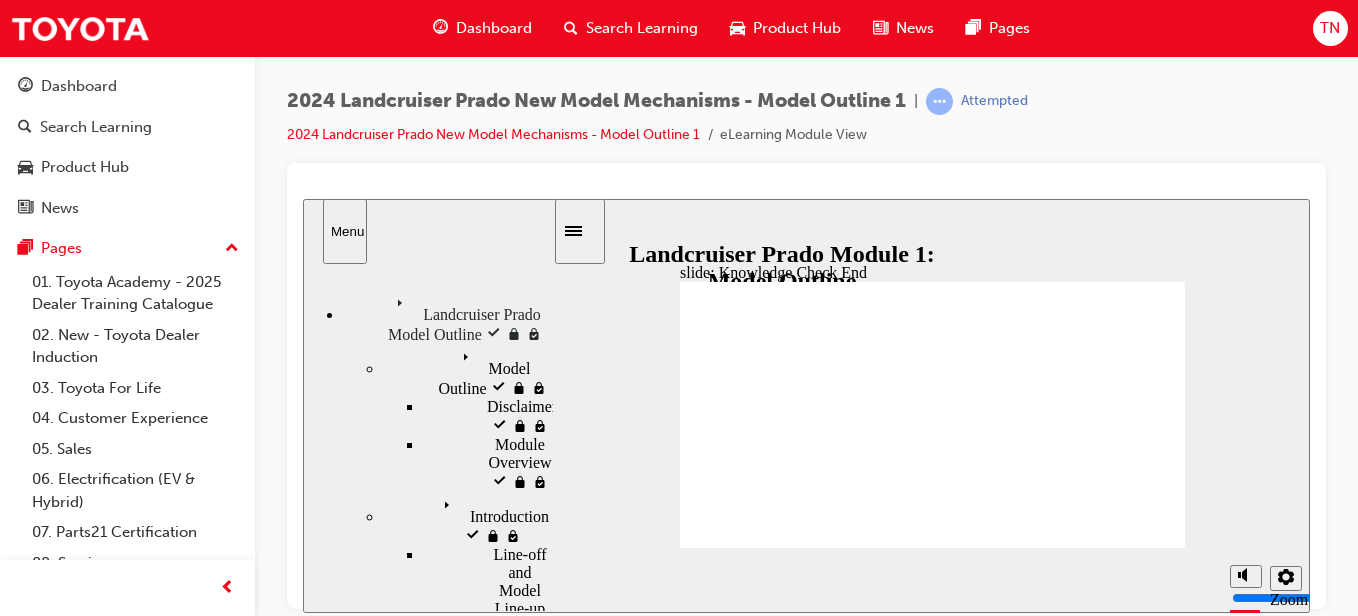 click on "Powertrain visited
Powertrain" at bounding box center [468, 940] 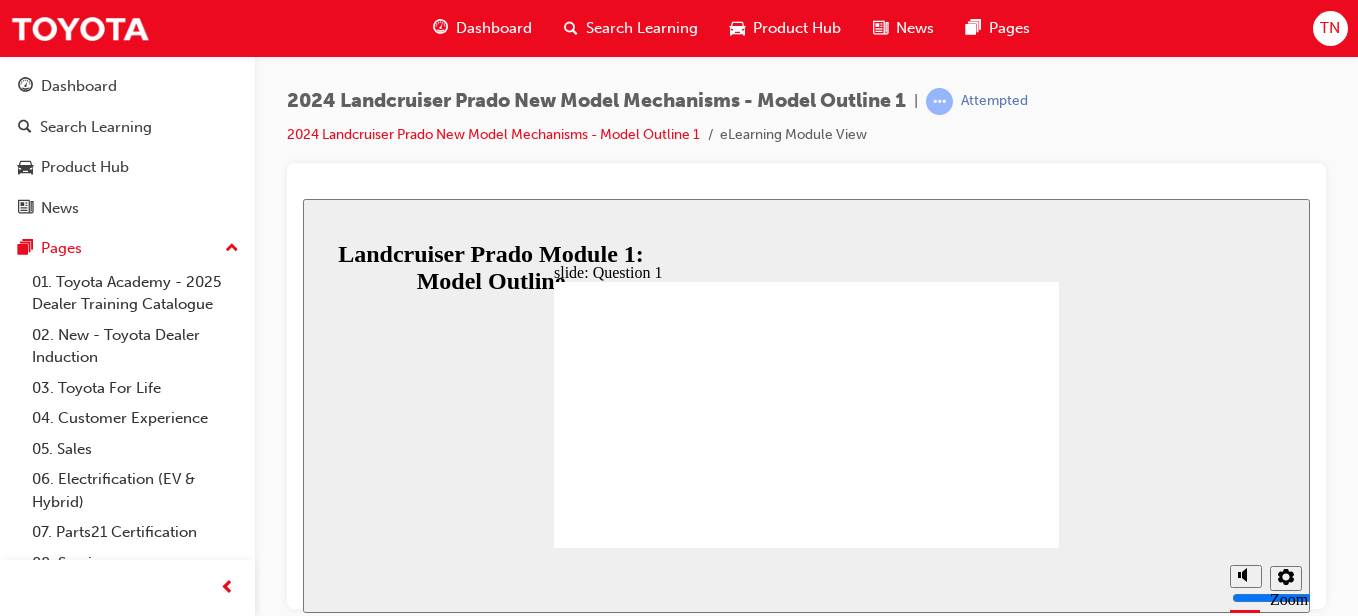 radio on "true" 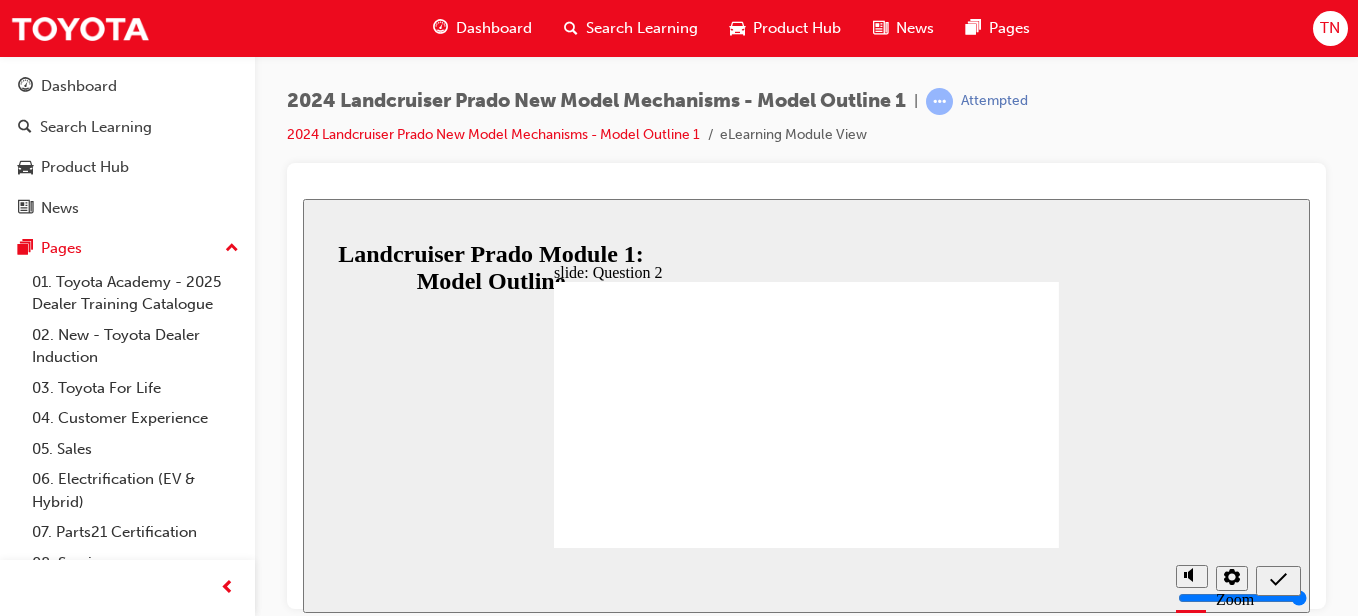 radio on "true" 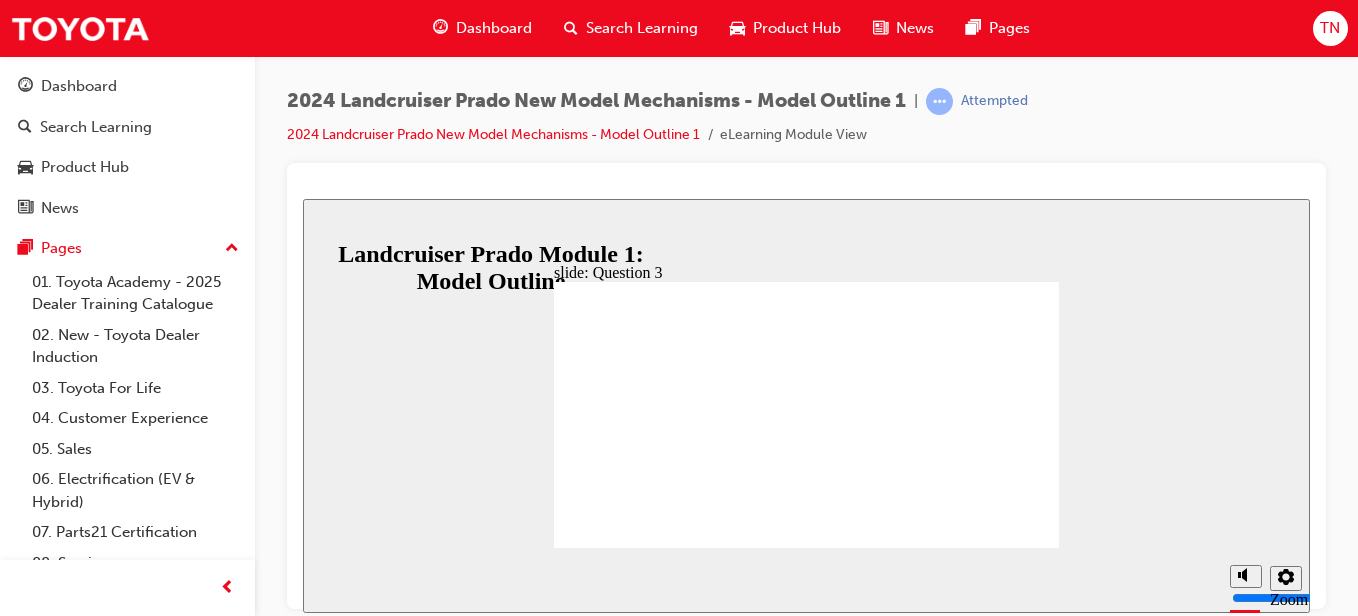 radio on "true" 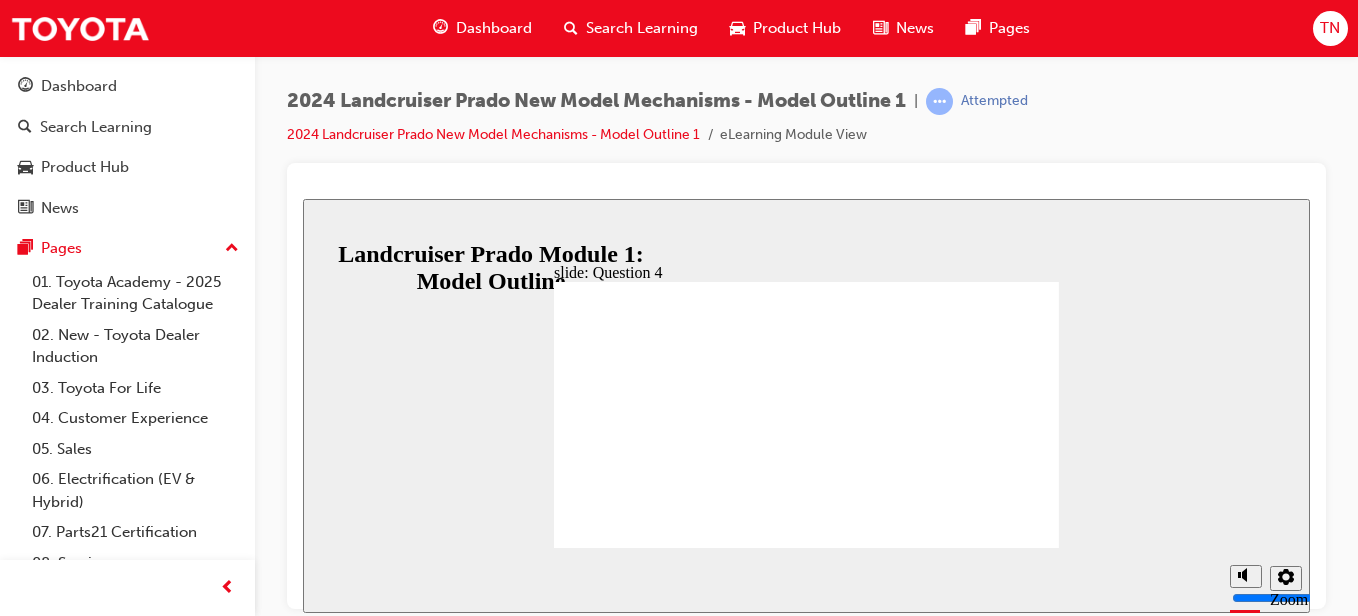 radio on "true" 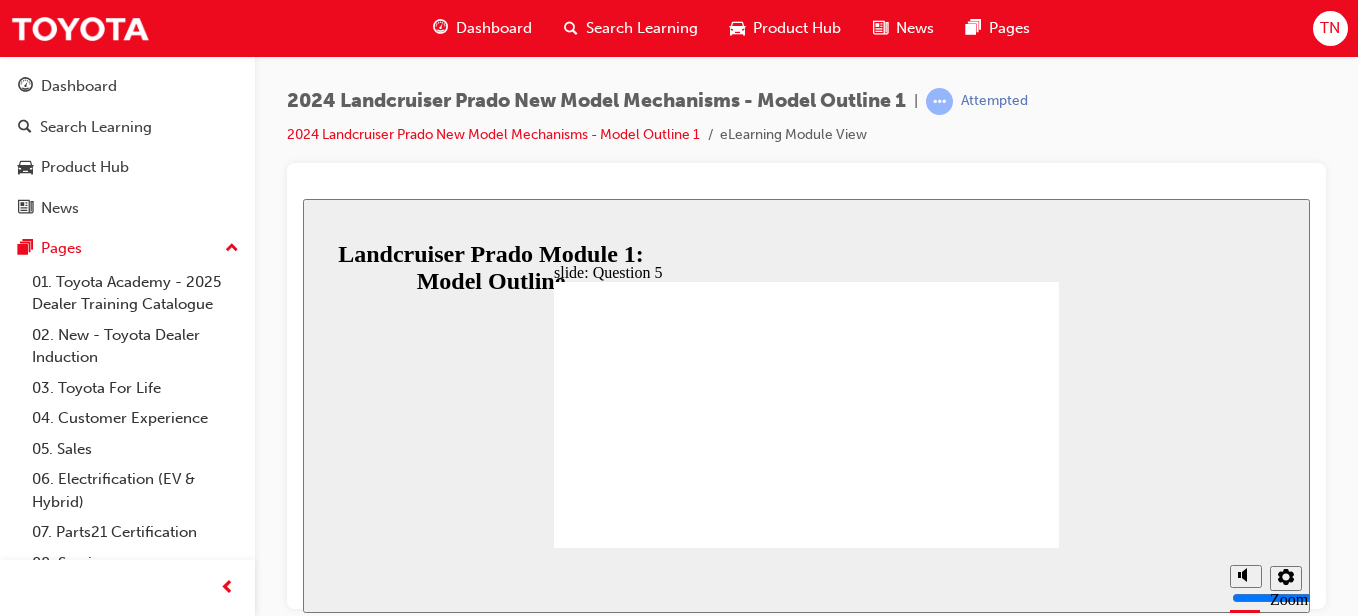 radio on "true" 